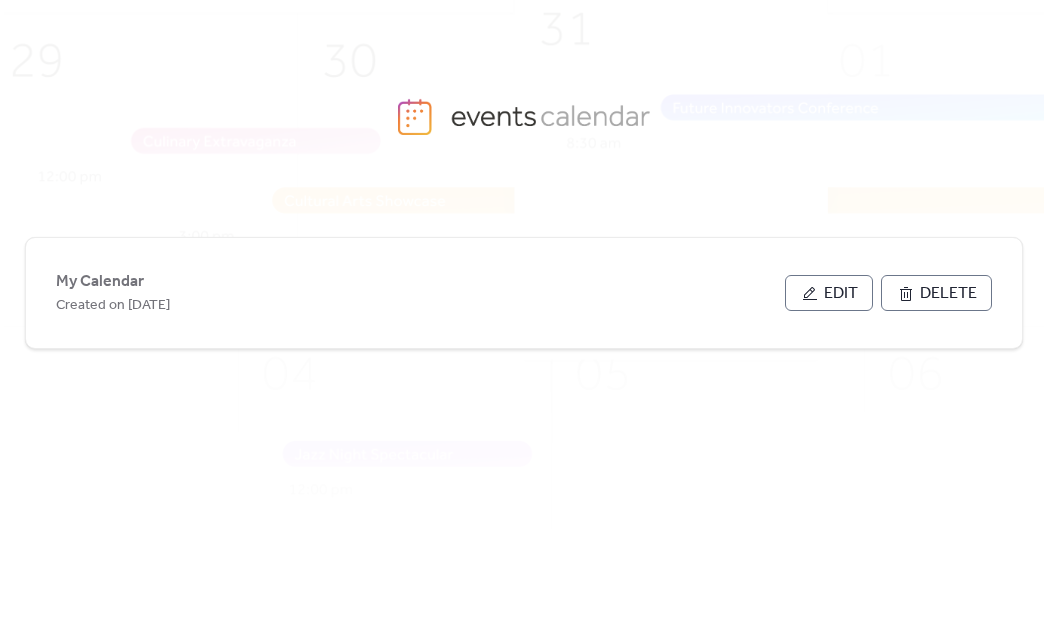 scroll, scrollTop: 0, scrollLeft: 0, axis: both 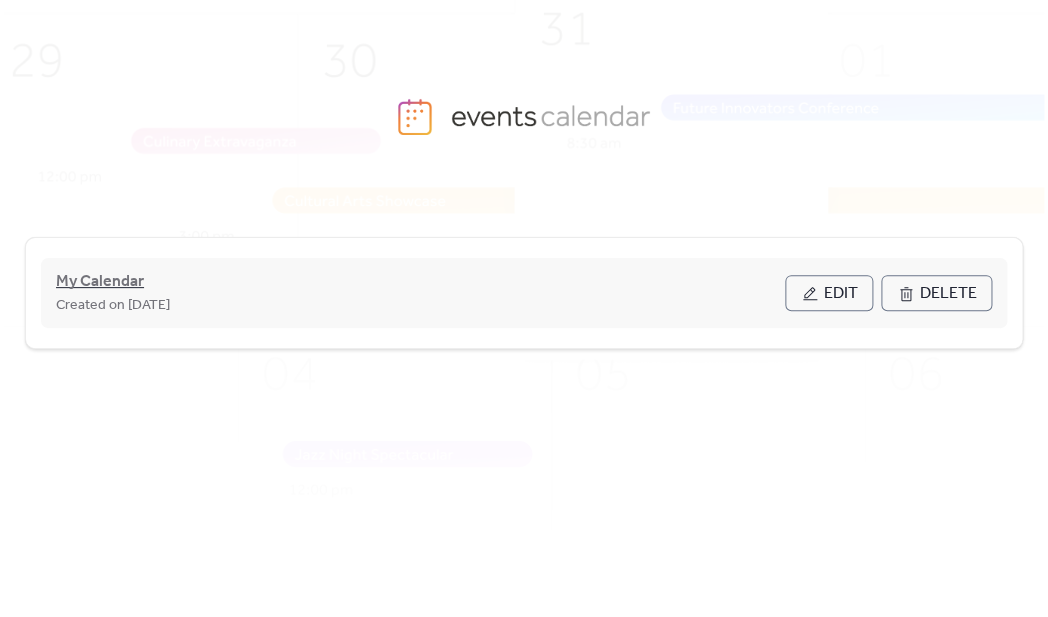 click on "My Calendar" at bounding box center (100, 282) 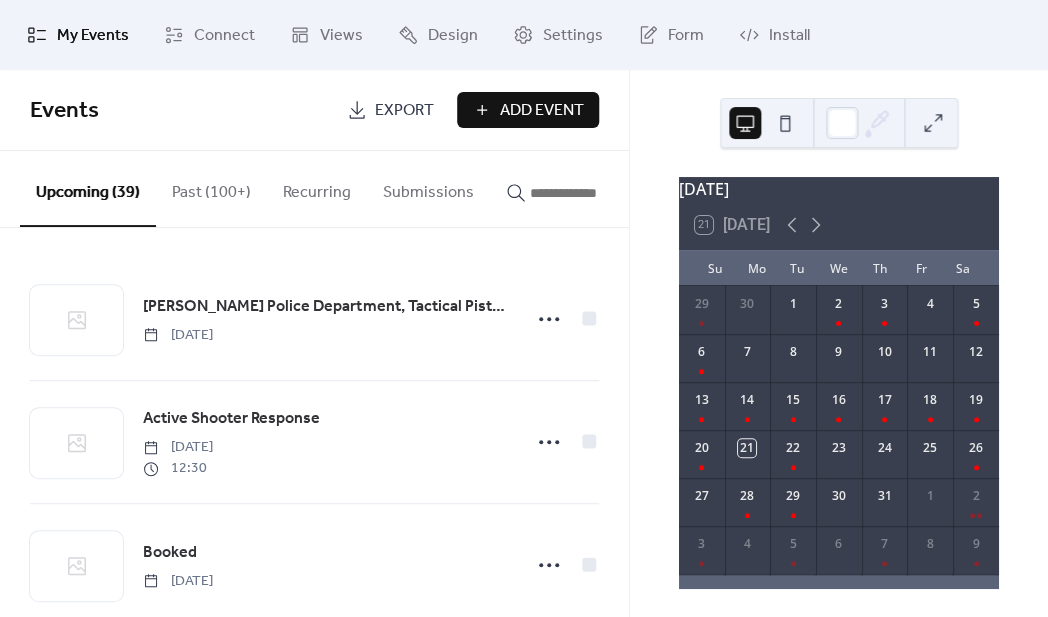 click on "Past (100+)" at bounding box center (211, 188) 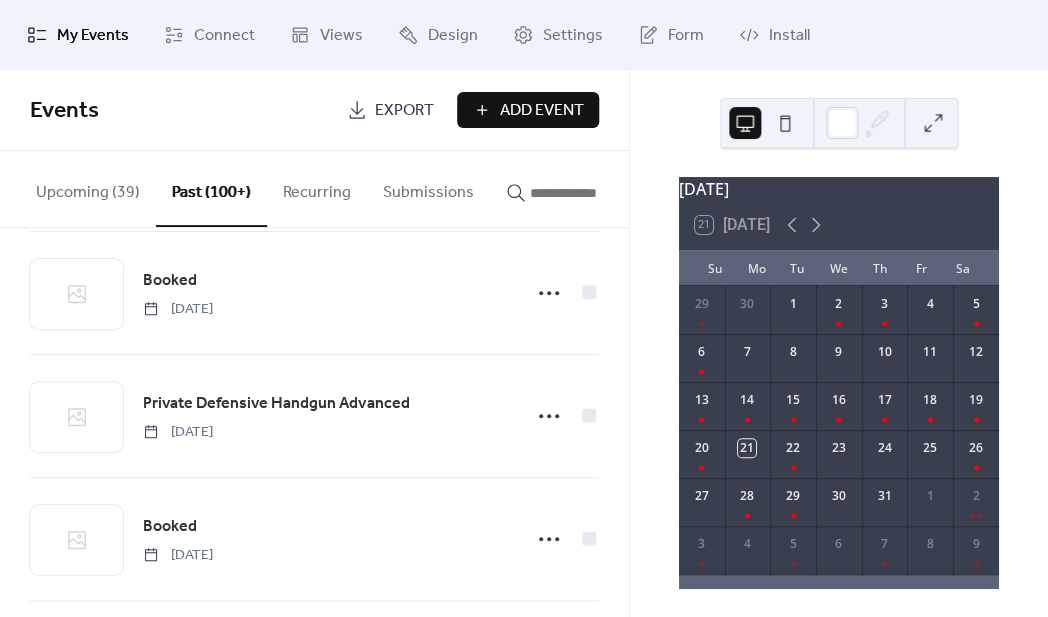scroll, scrollTop: 1667, scrollLeft: 0, axis: vertical 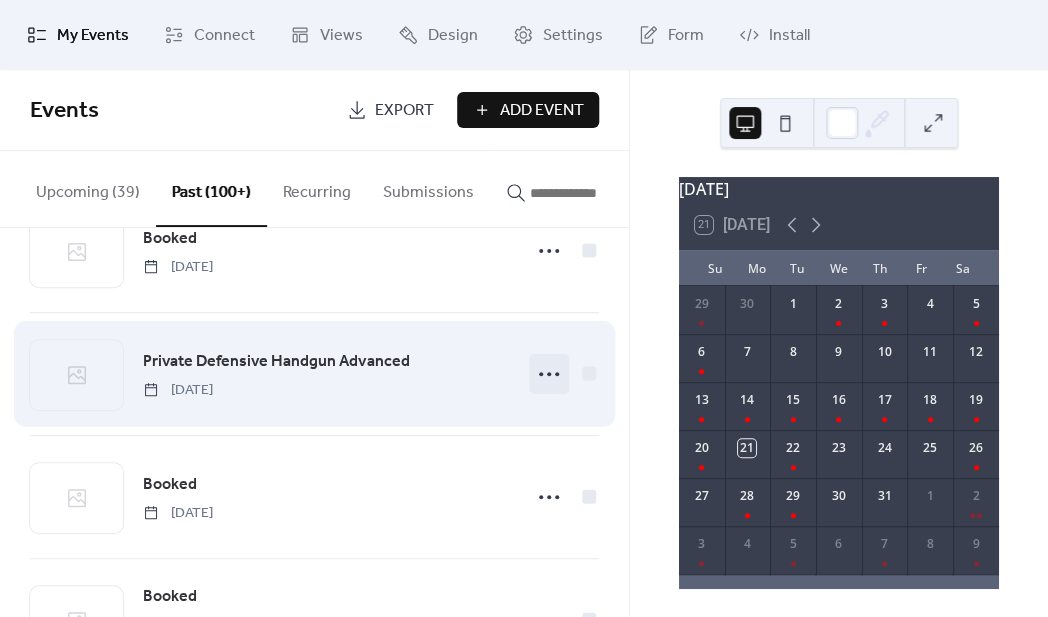 click 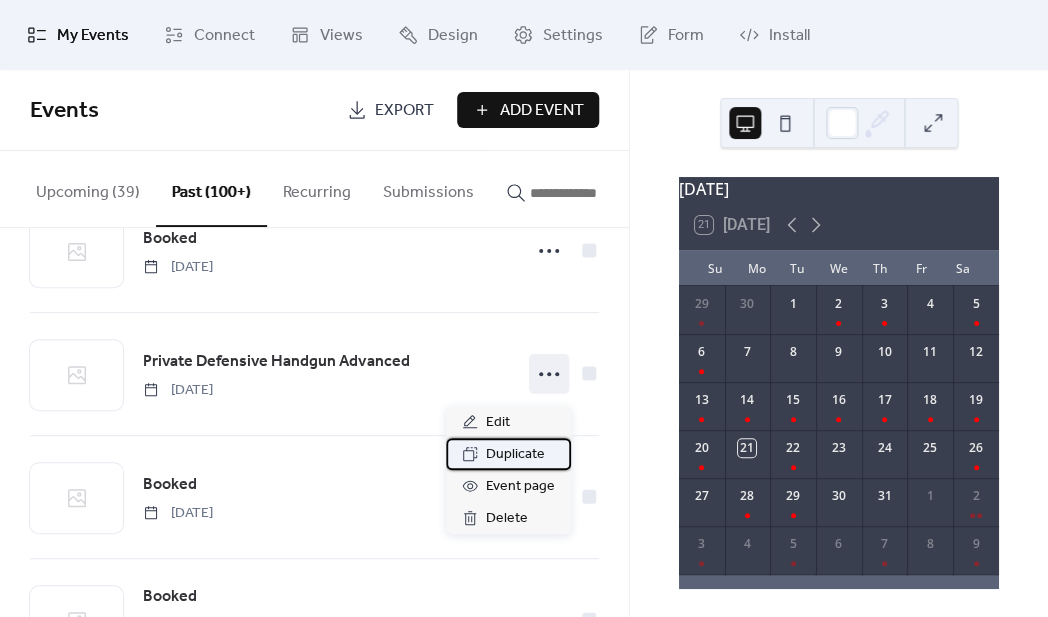 click on "Duplicate" at bounding box center (515, 455) 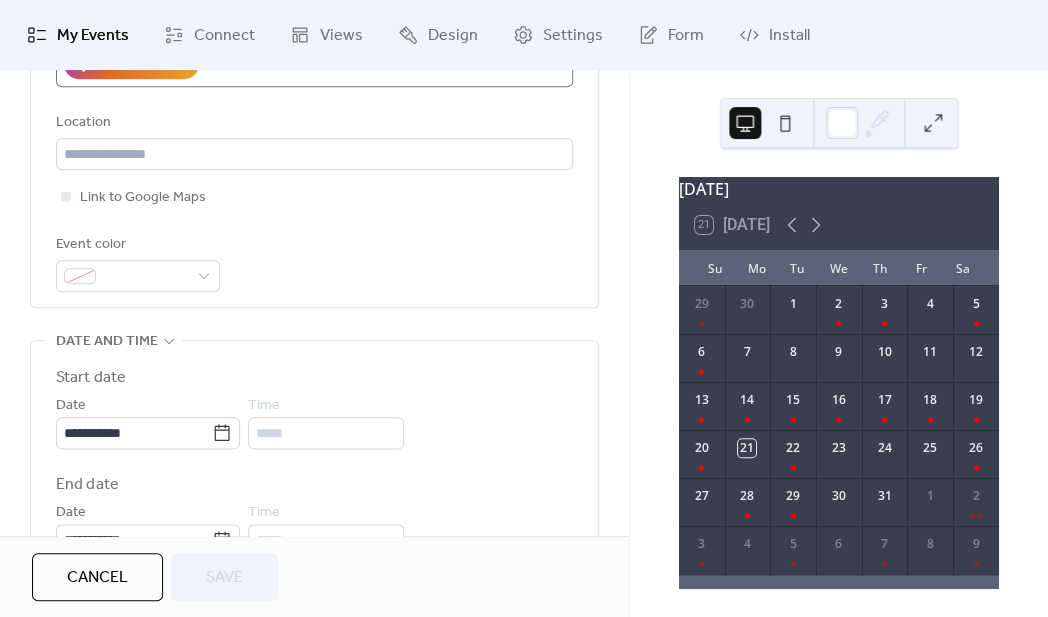 scroll, scrollTop: 453, scrollLeft: 0, axis: vertical 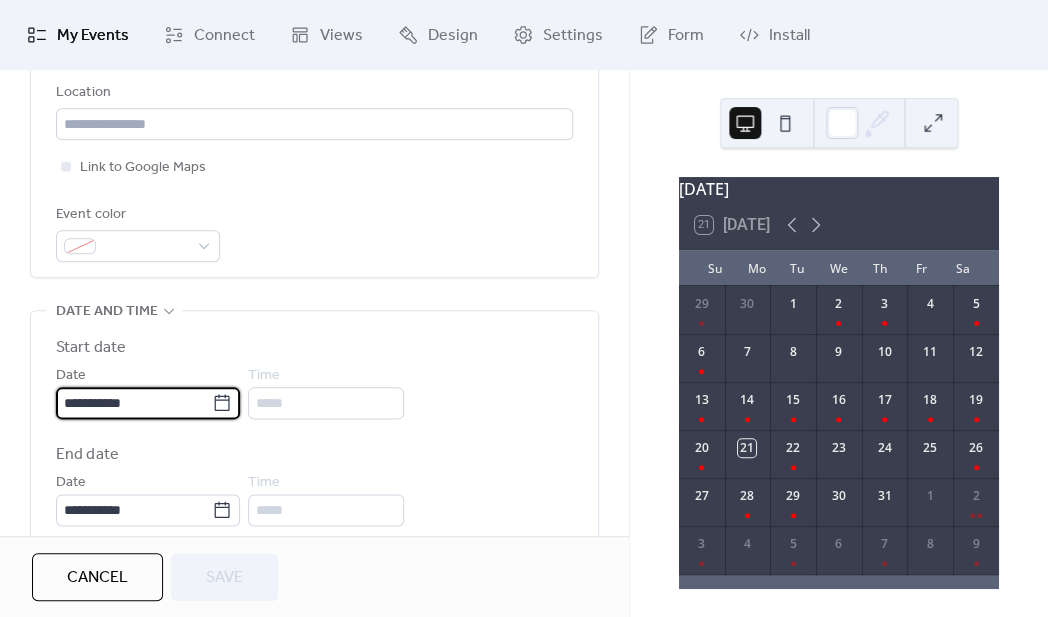 click on "**********" at bounding box center [134, 403] 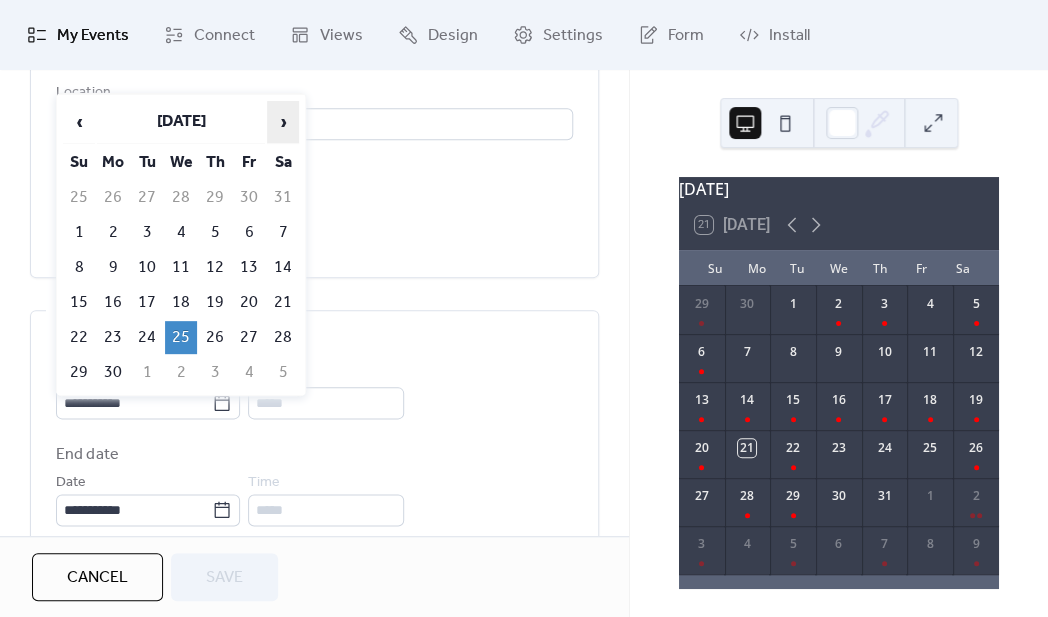 click on "›" at bounding box center [283, 122] 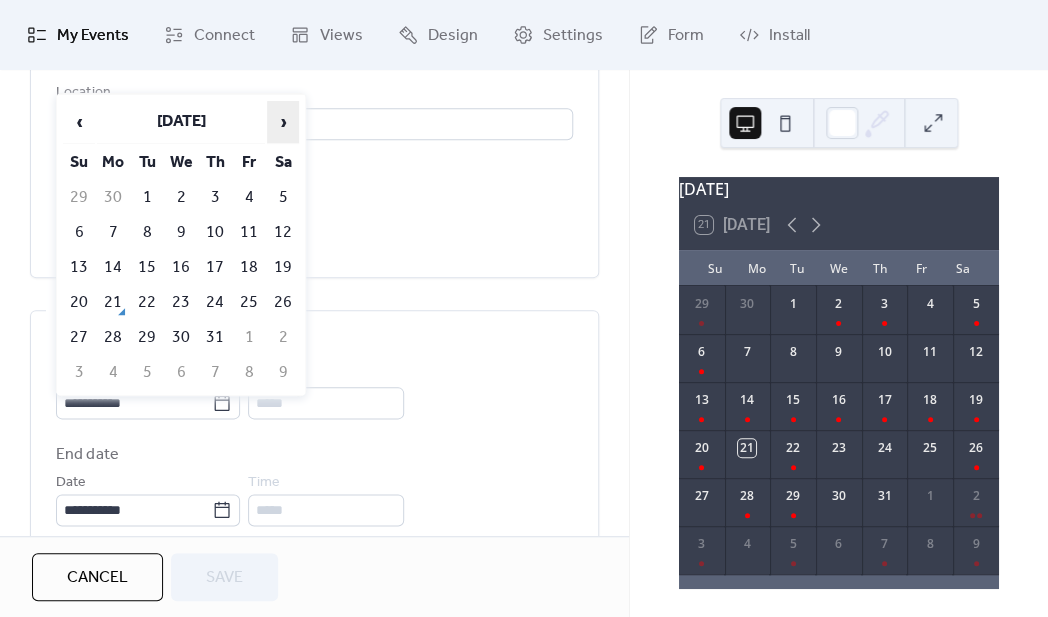 click on "›" at bounding box center (283, 122) 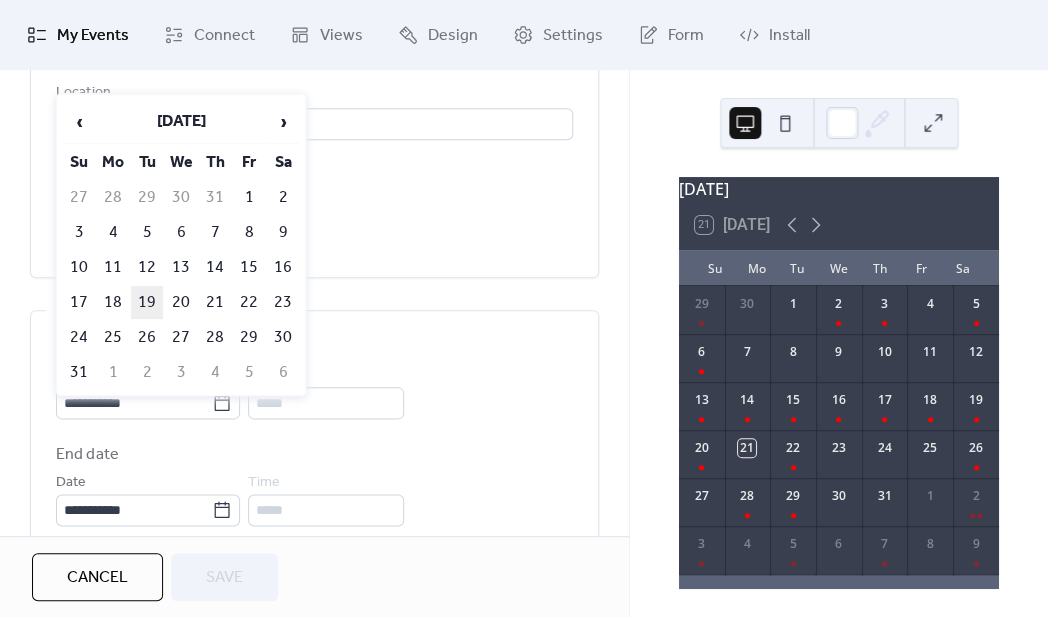 click on "19" at bounding box center [147, 302] 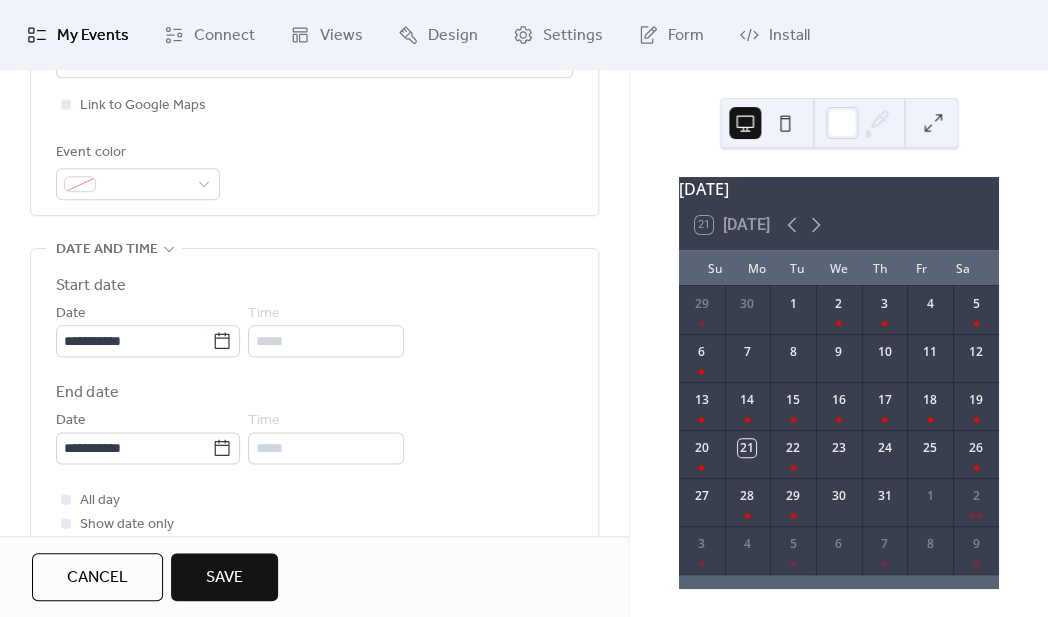 scroll, scrollTop: 516, scrollLeft: 0, axis: vertical 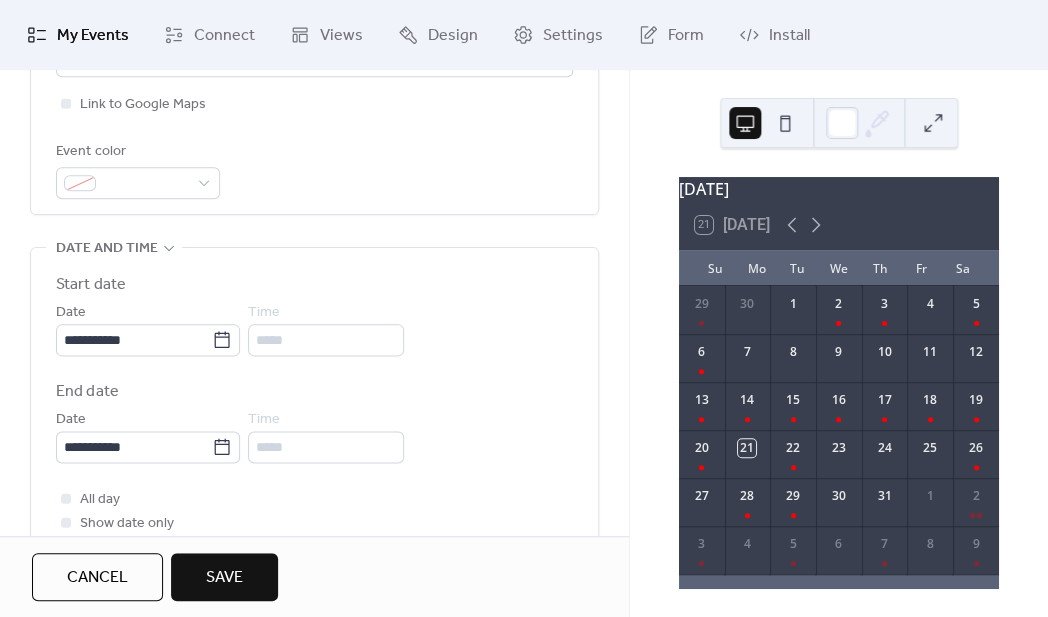 click on "*****" at bounding box center [326, 340] 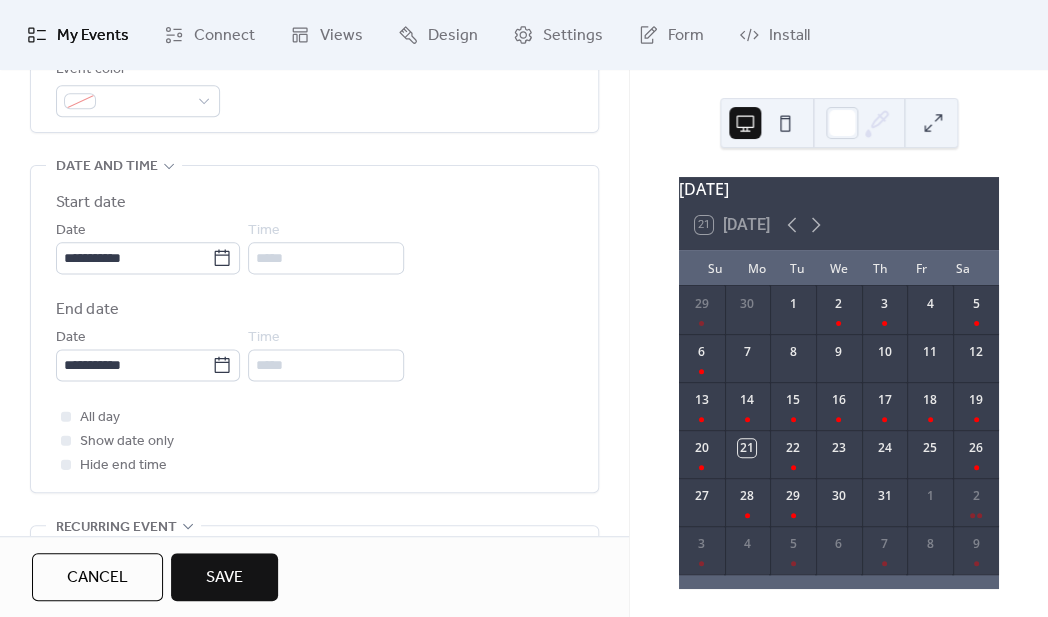 scroll, scrollTop: 602, scrollLeft: 0, axis: vertical 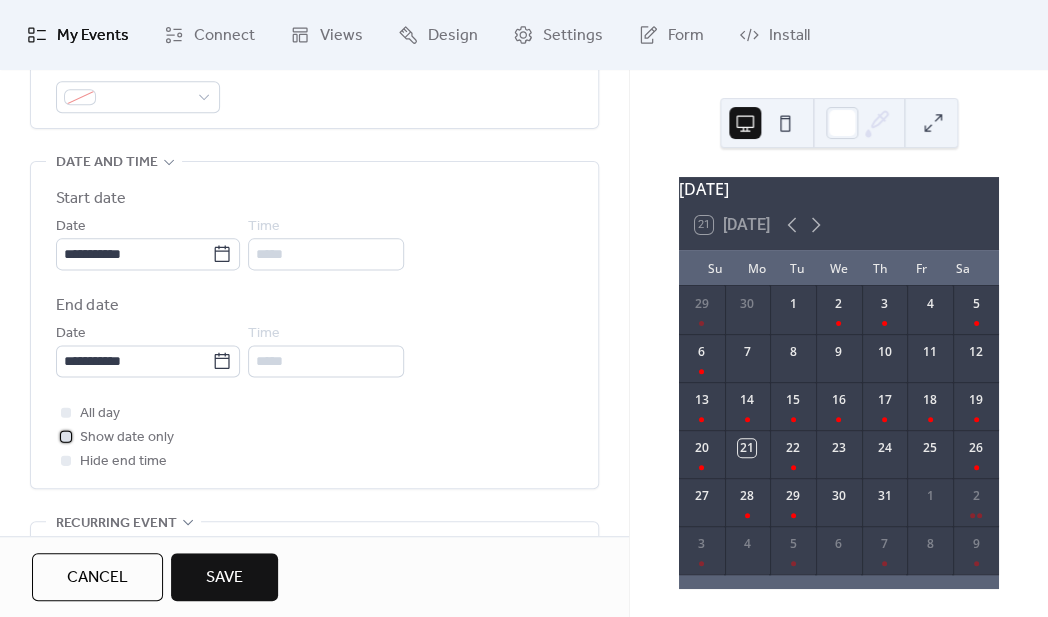 click at bounding box center [66, 436] 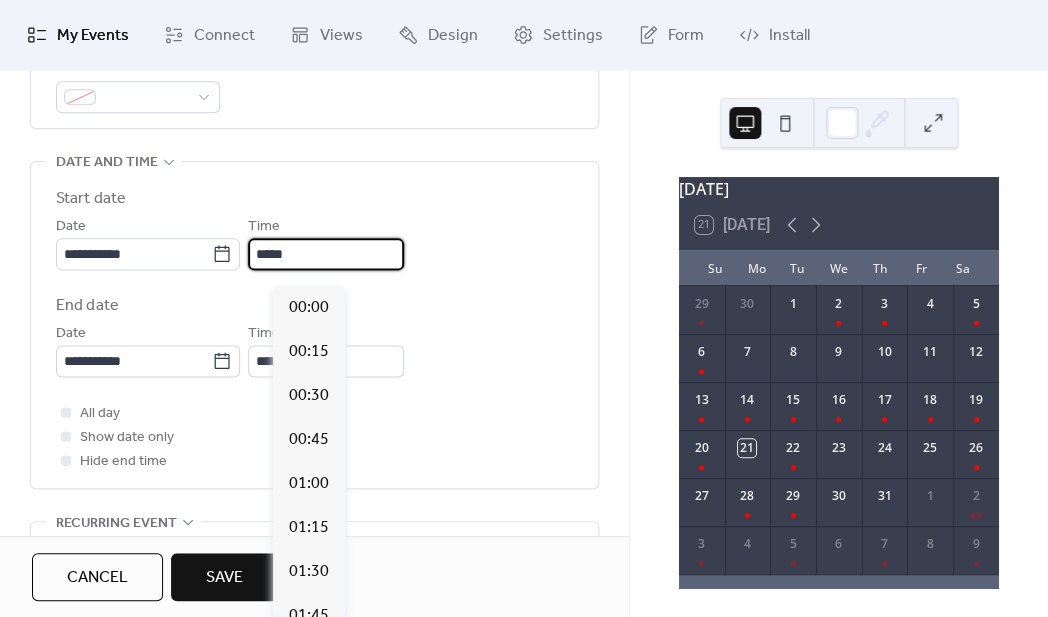 click on "*****" at bounding box center (326, 254) 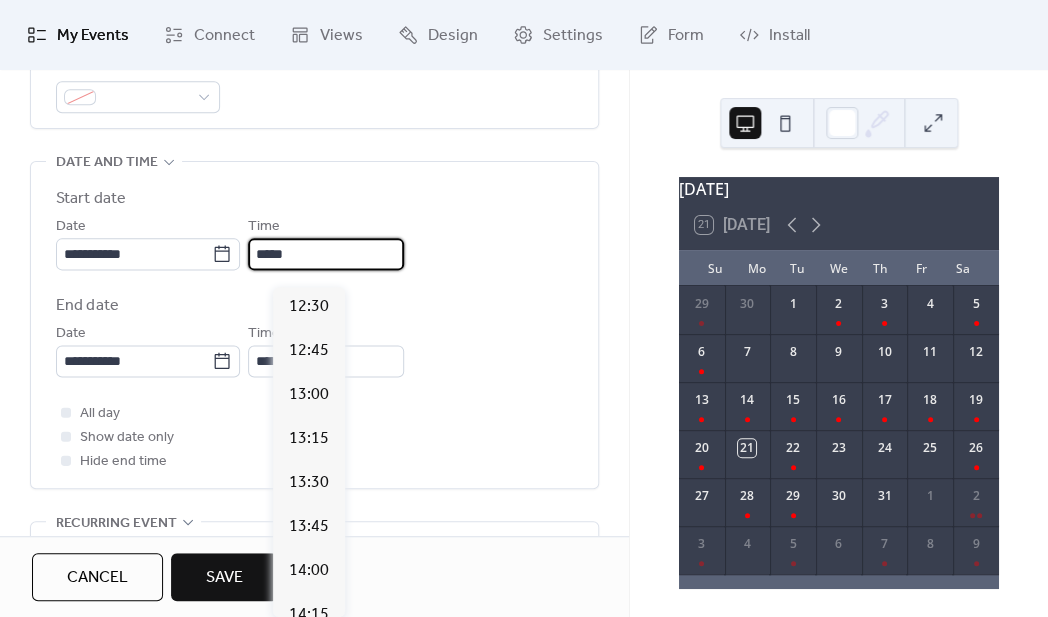 scroll, scrollTop: 2248, scrollLeft: 0, axis: vertical 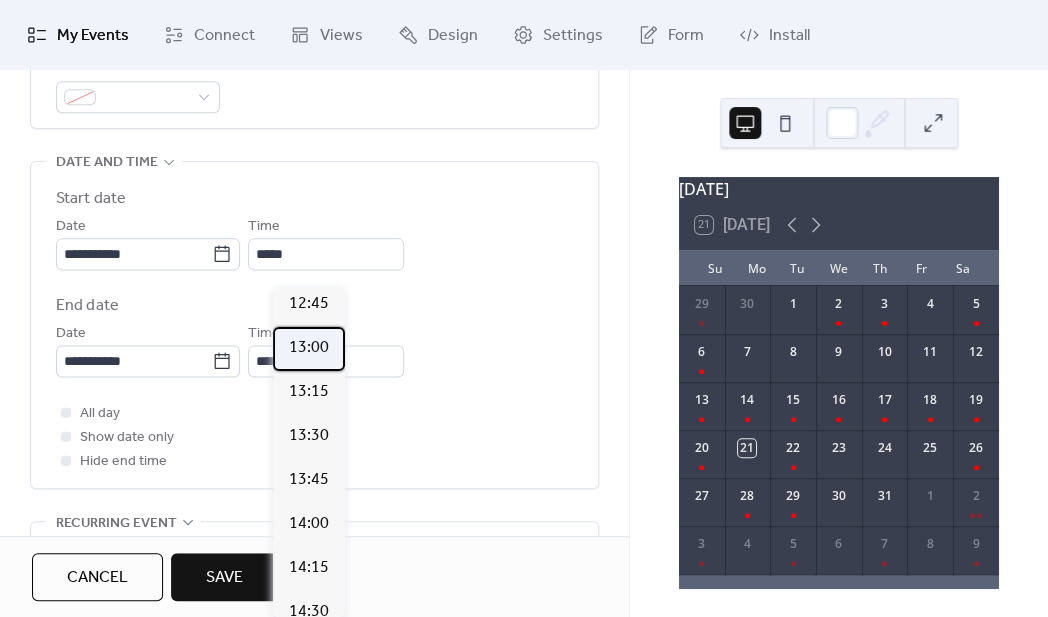 click on "13:00" at bounding box center [309, 348] 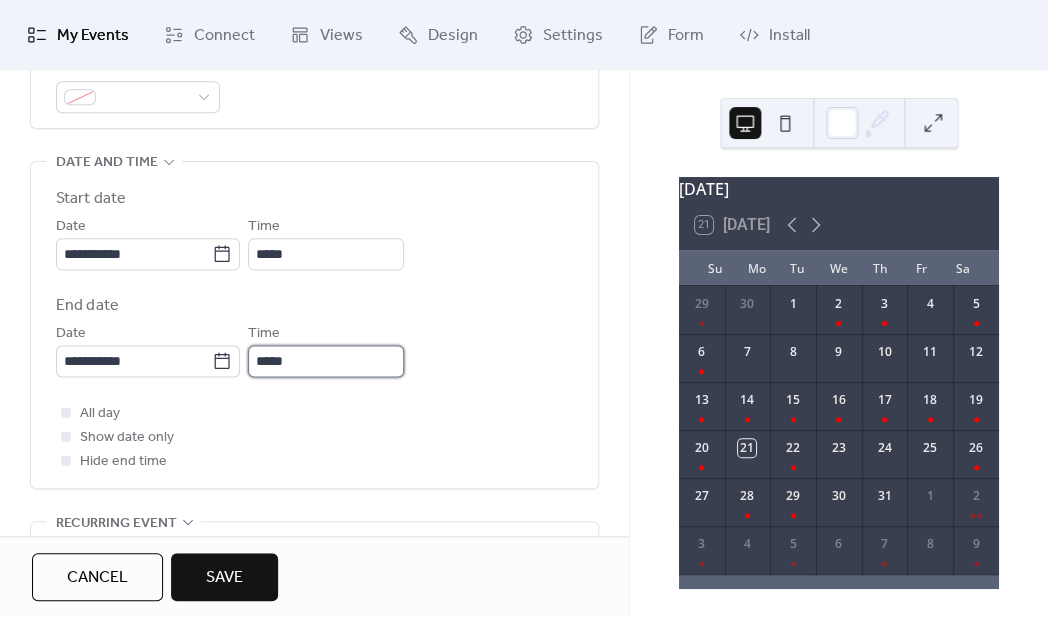 click on "*****" at bounding box center (326, 361) 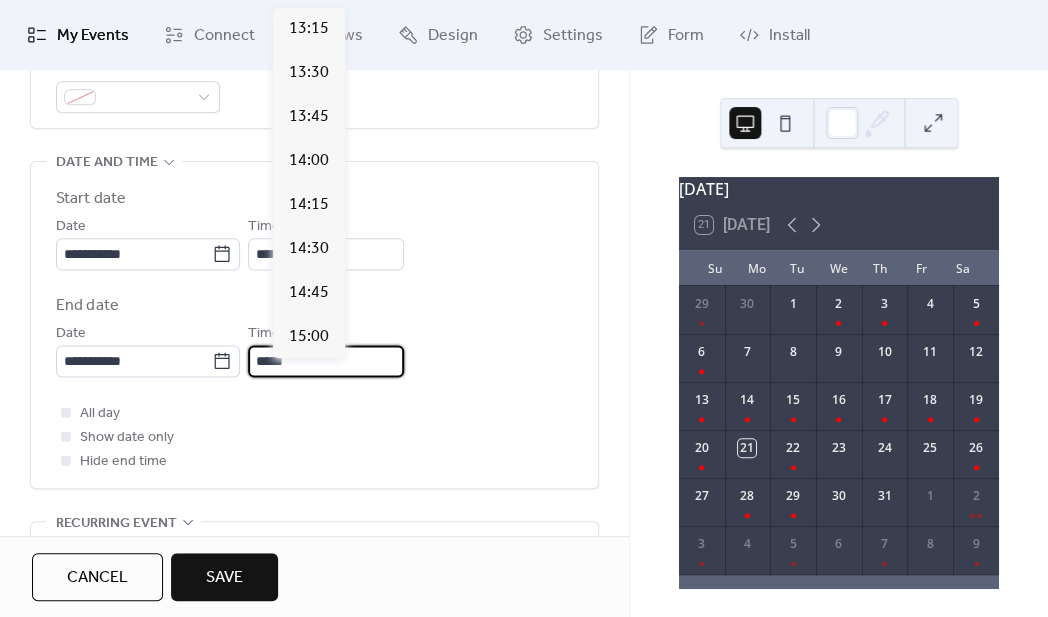 scroll, scrollTop: 501, scrollLeft: 0, axis: vertical 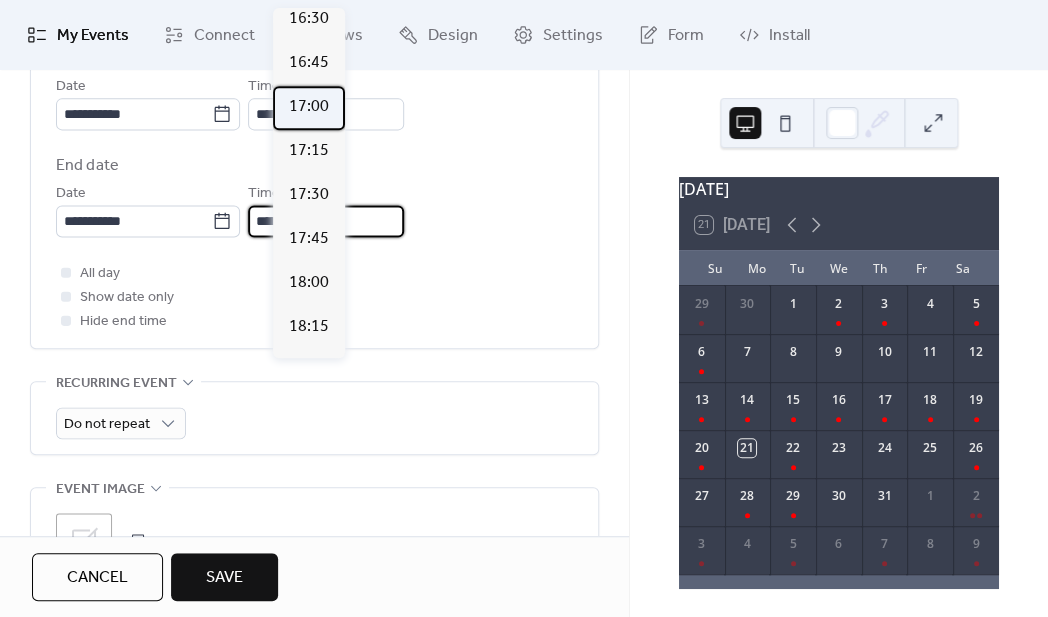 click on "17:00" at bounding box center [309, 107] 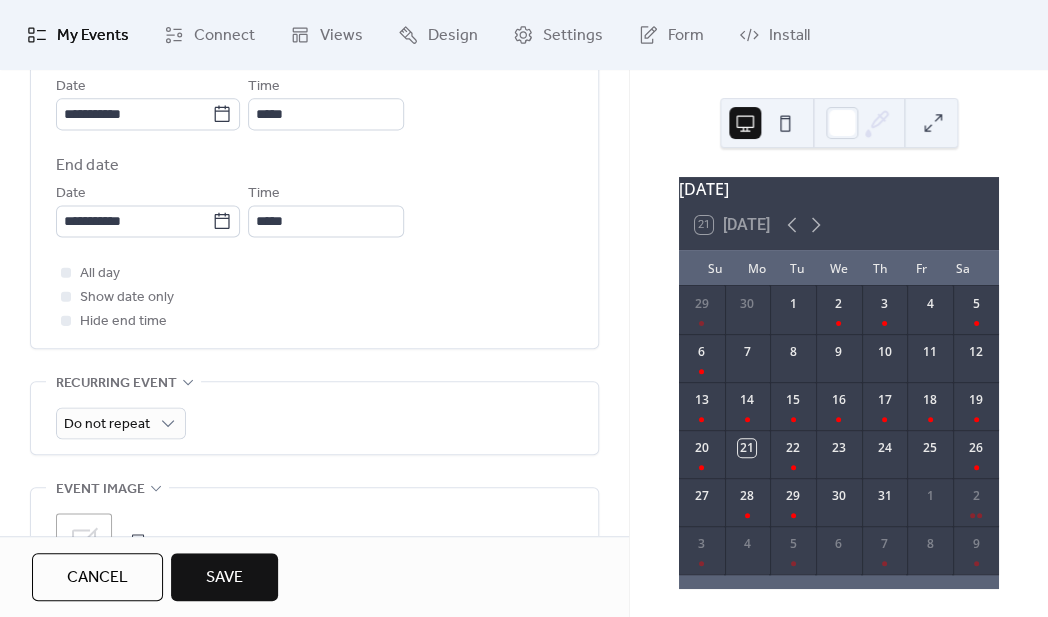 click on "Save" at bounding box center (224, 578) 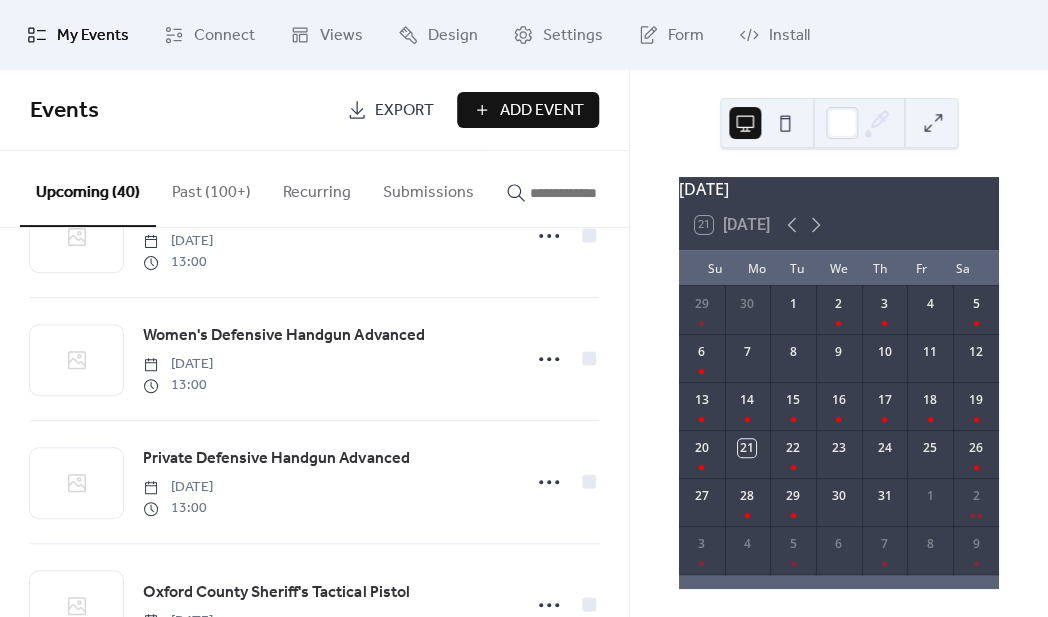scroll, scrollTop: 1553, scrollLeft: 0, axis: vertical 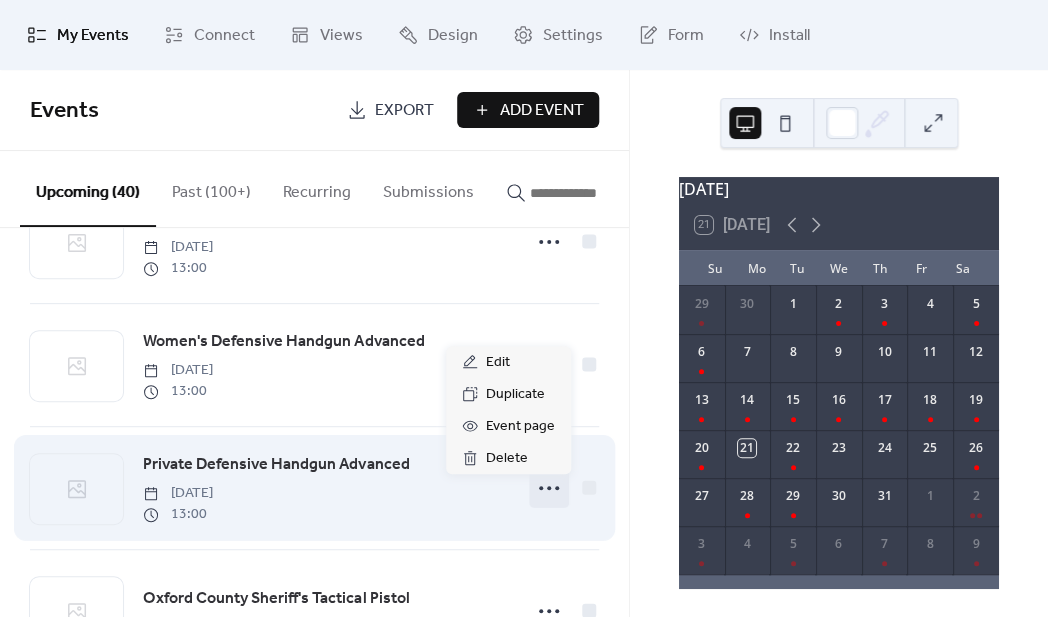 click 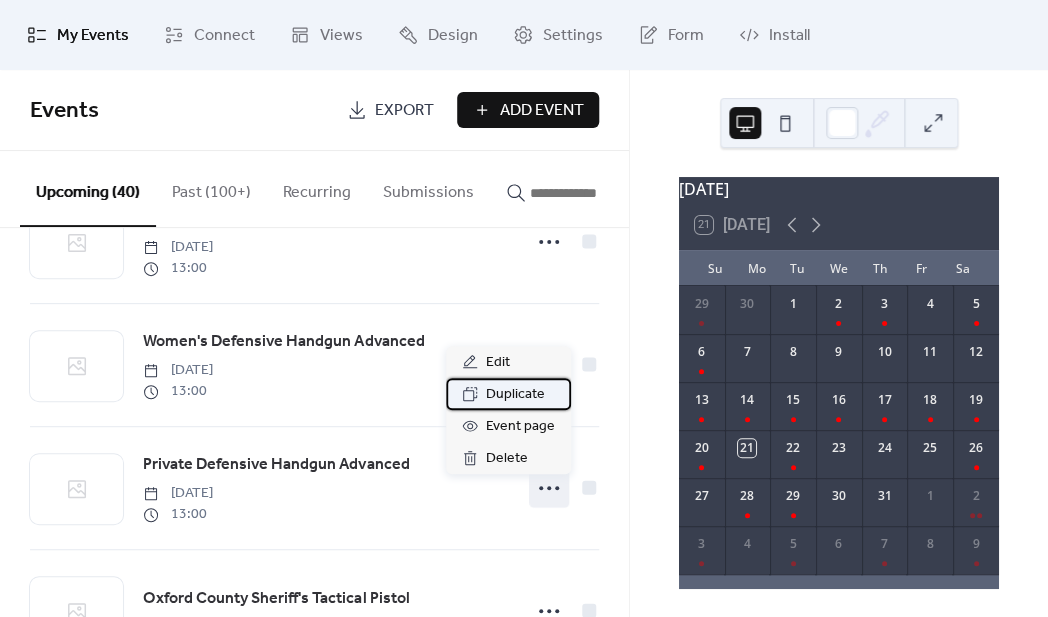 click on "Duplicate" at bounding box center (515, 395) 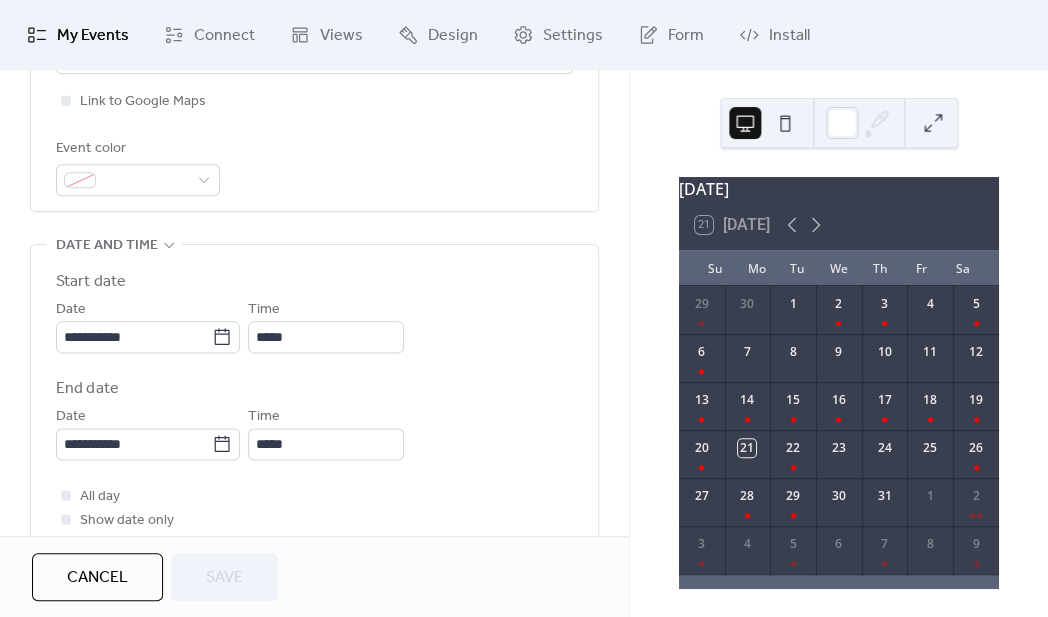 scroll, scrollTop: 534, scrollLeft: 0, axis: vertical 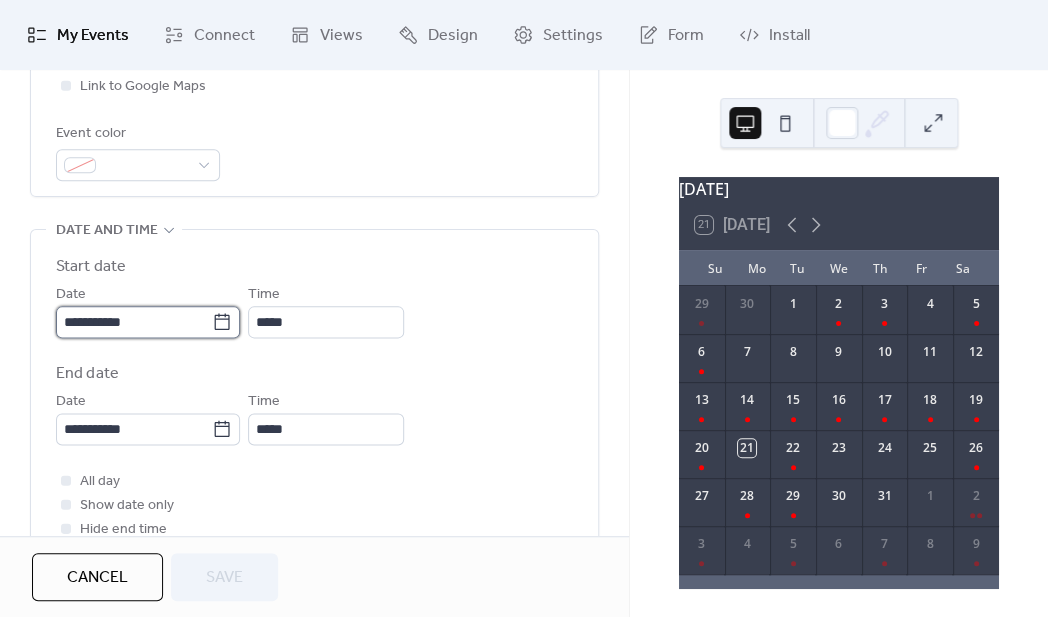 click on "**********" at bounding box center [134, 322] 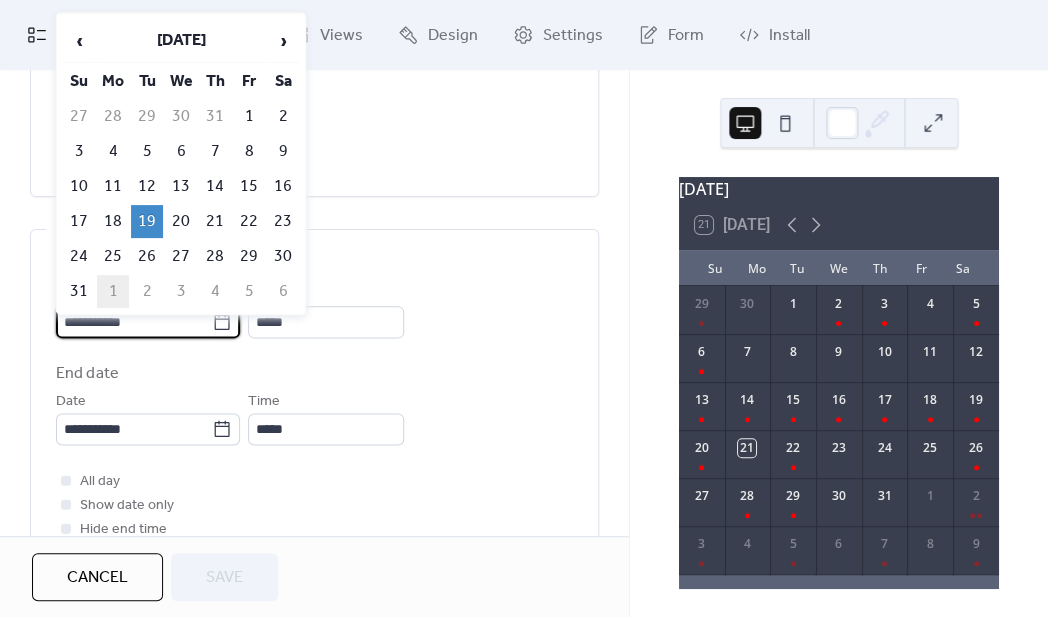 click on "1" at bounding box center (113, 291) 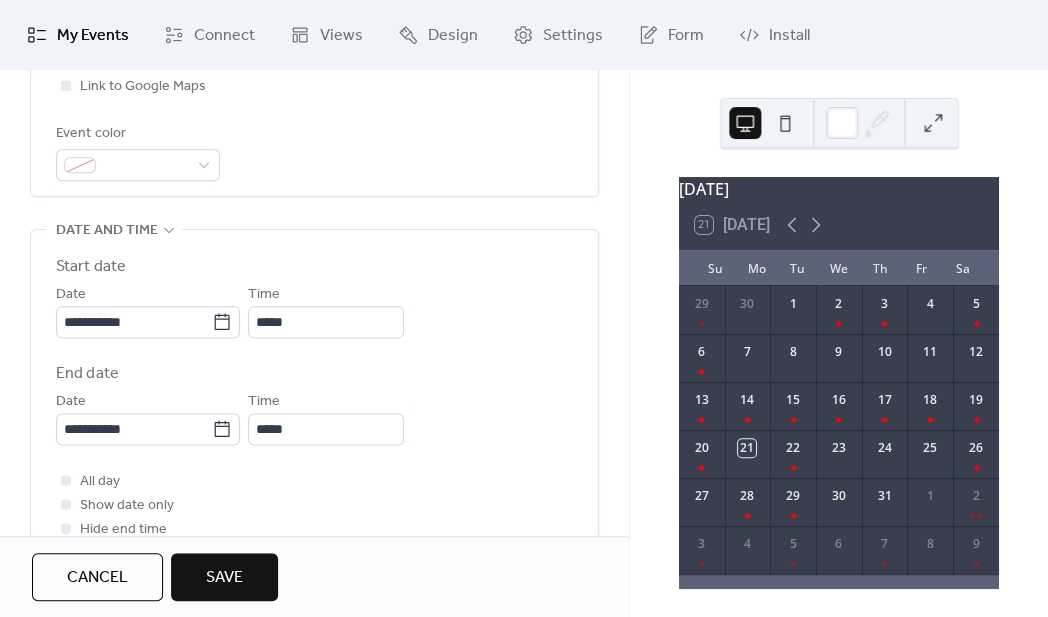 click on "Save" at bounding box center [224, 577] 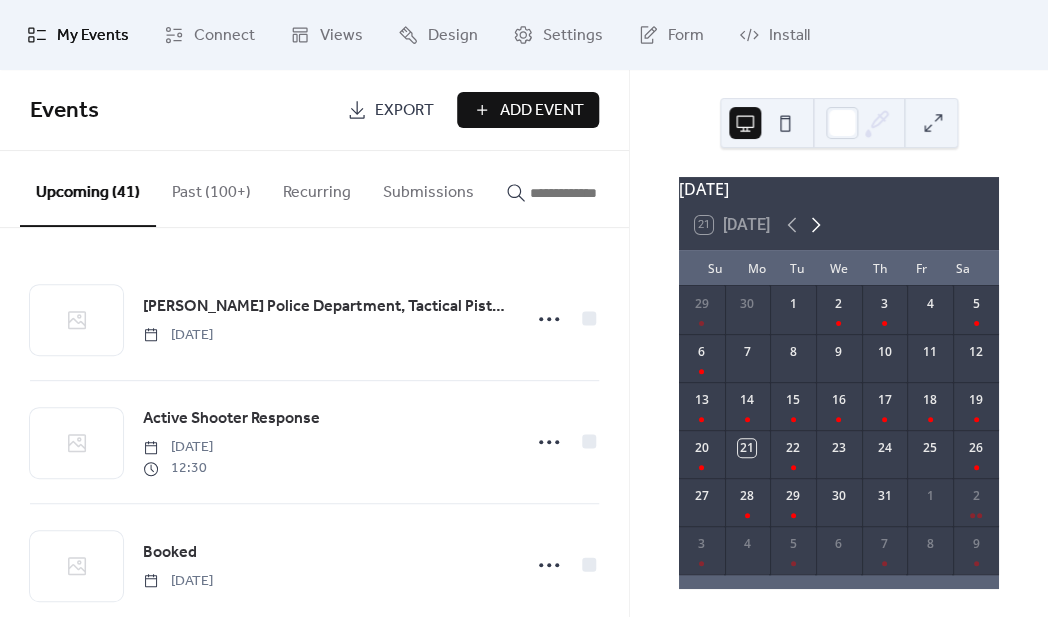 click 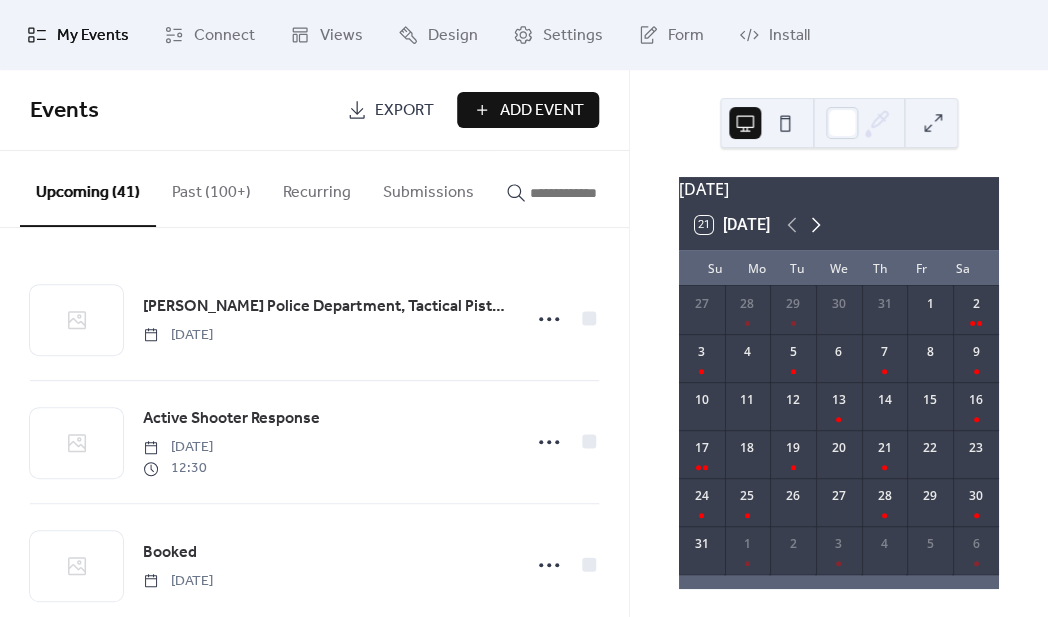 click 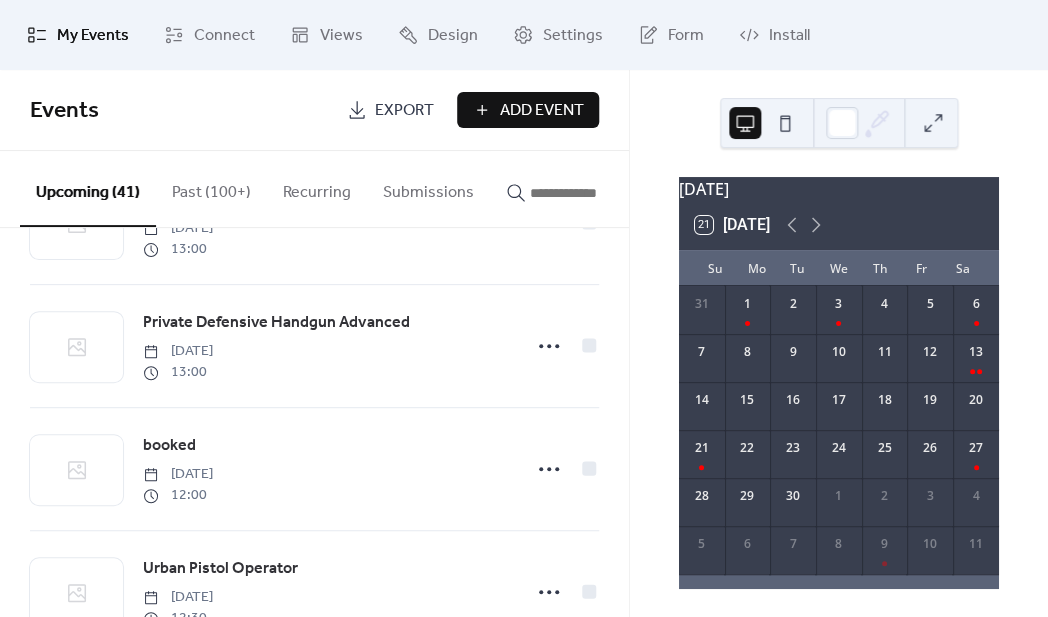scroll, scrollTop: 2429, scrollLeft: 0, axis: vertical 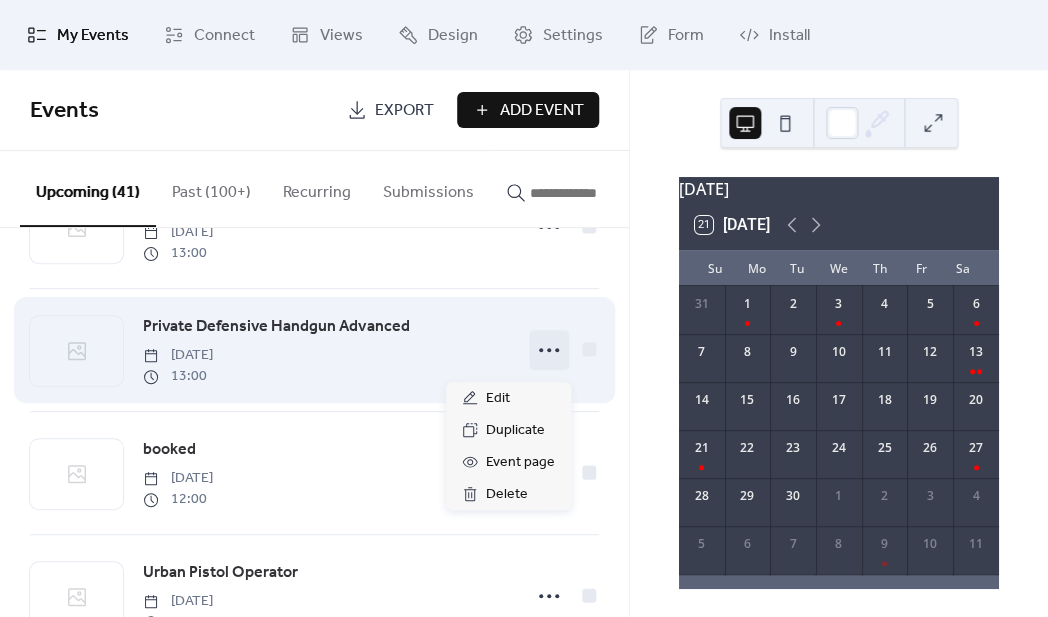 click 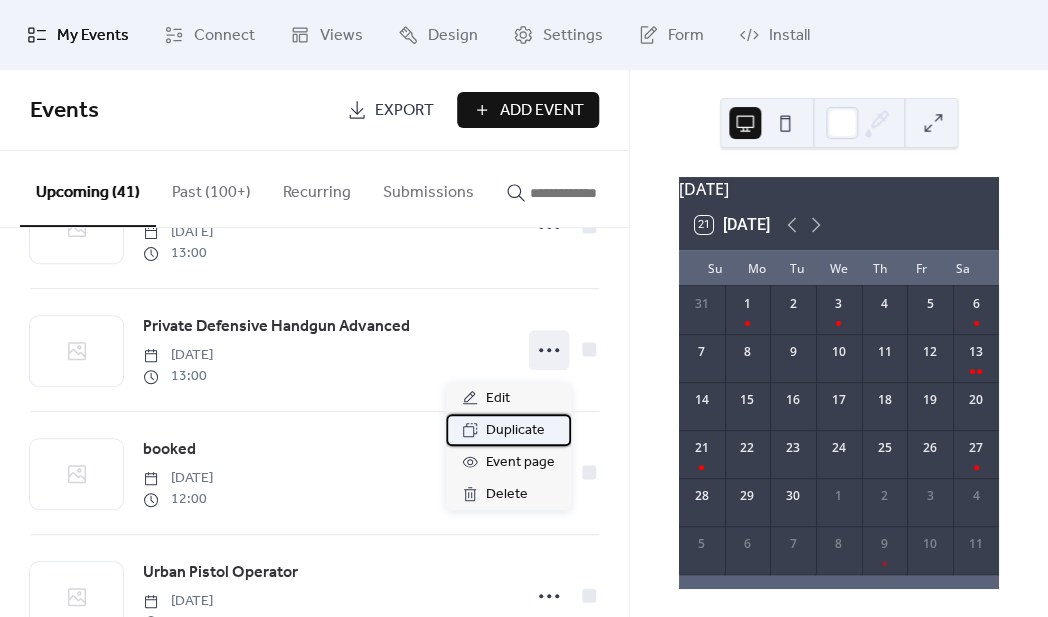 click on "Duplicate" at bounding box center [515, 431] 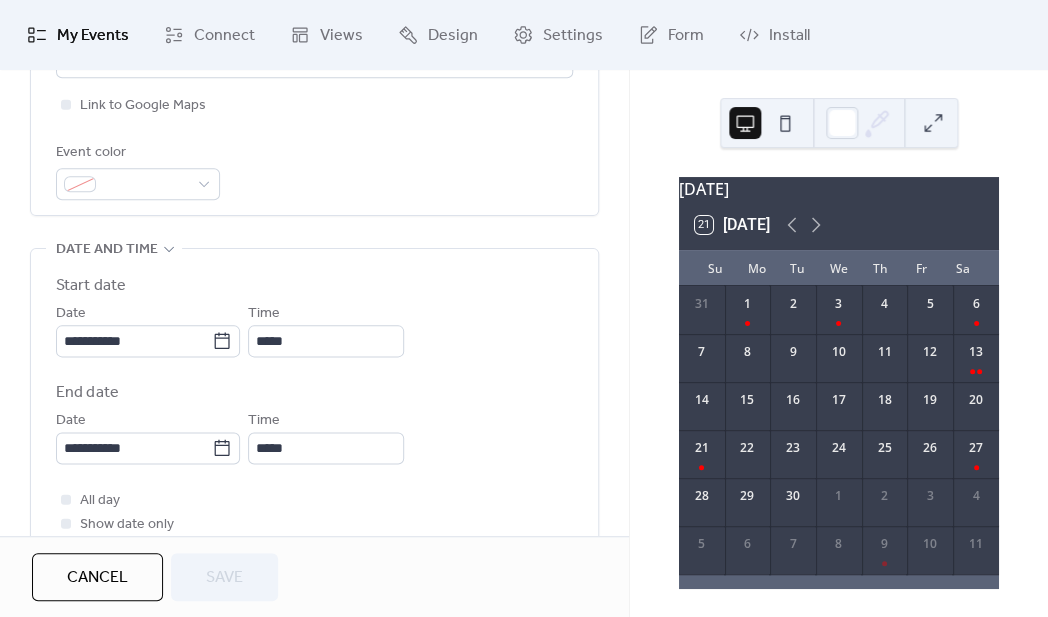 scroll, scrollTop: 532, scrollLeft: 0, axis: vertical 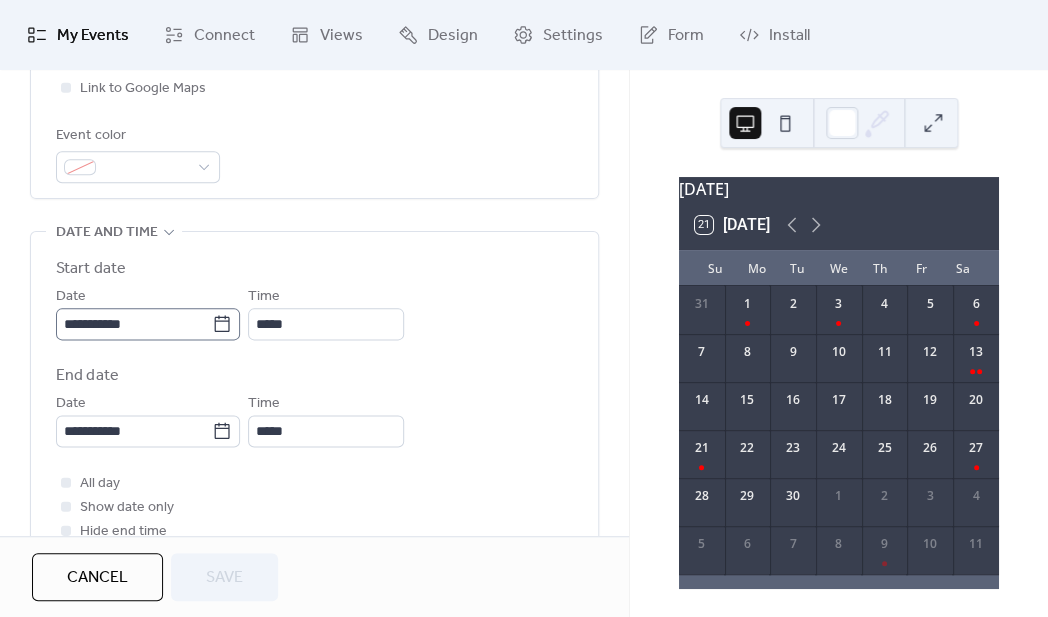 click 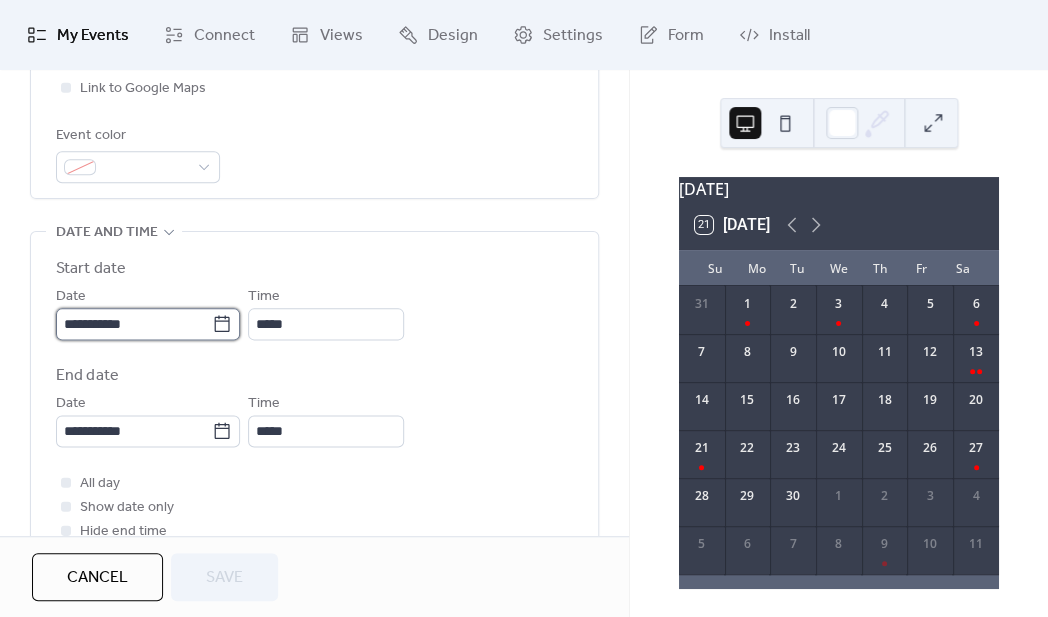click on "**********" at bounding box center [134, 324] 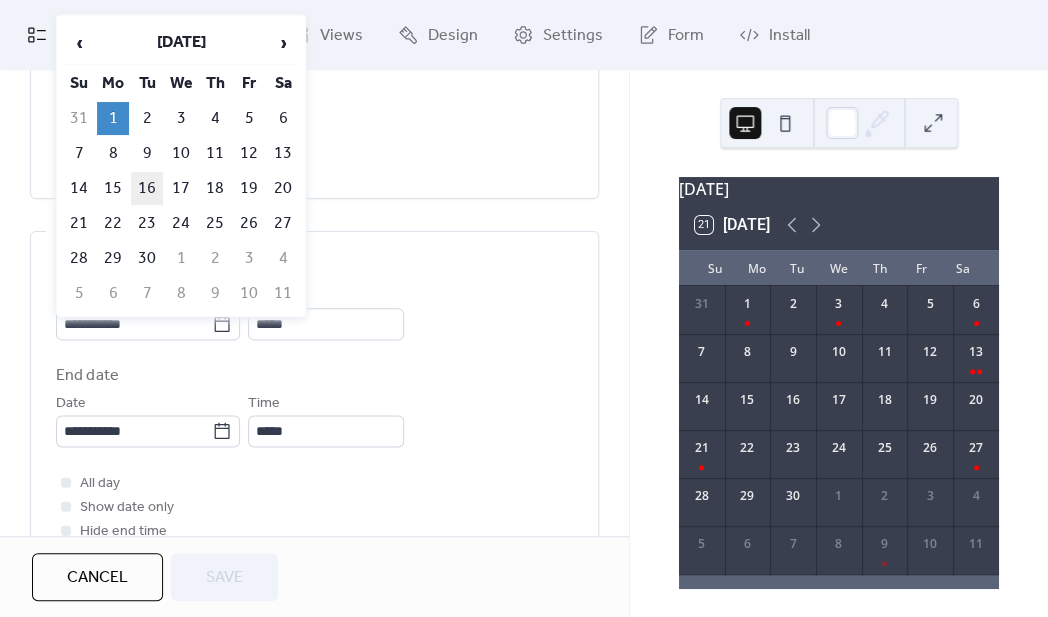 click on "16" at bounding box center [147, 188] 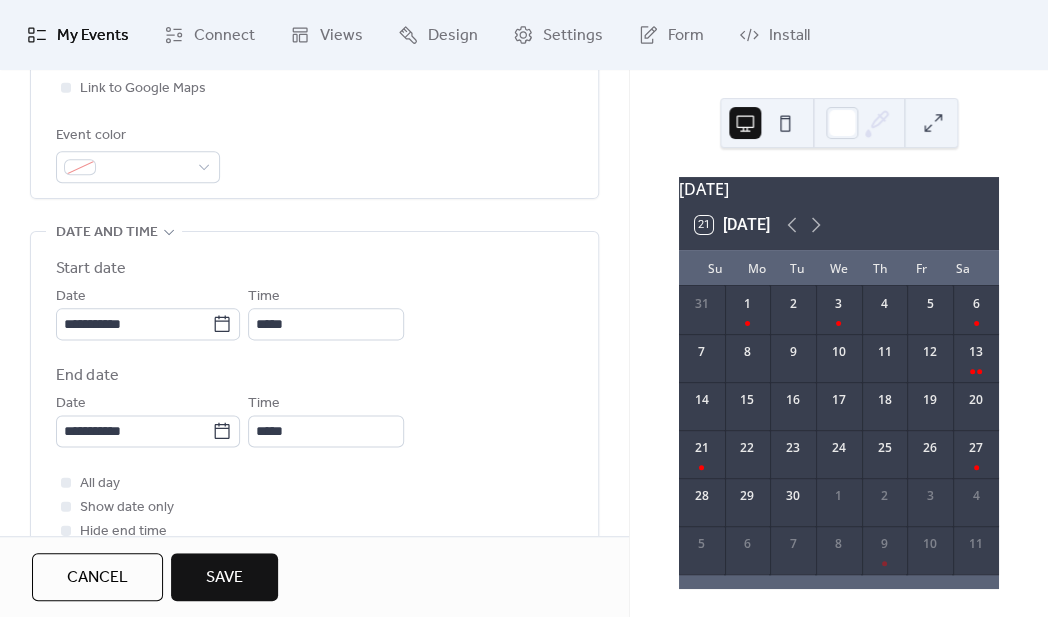 click on "Save" at bounding box center [224, 577] 